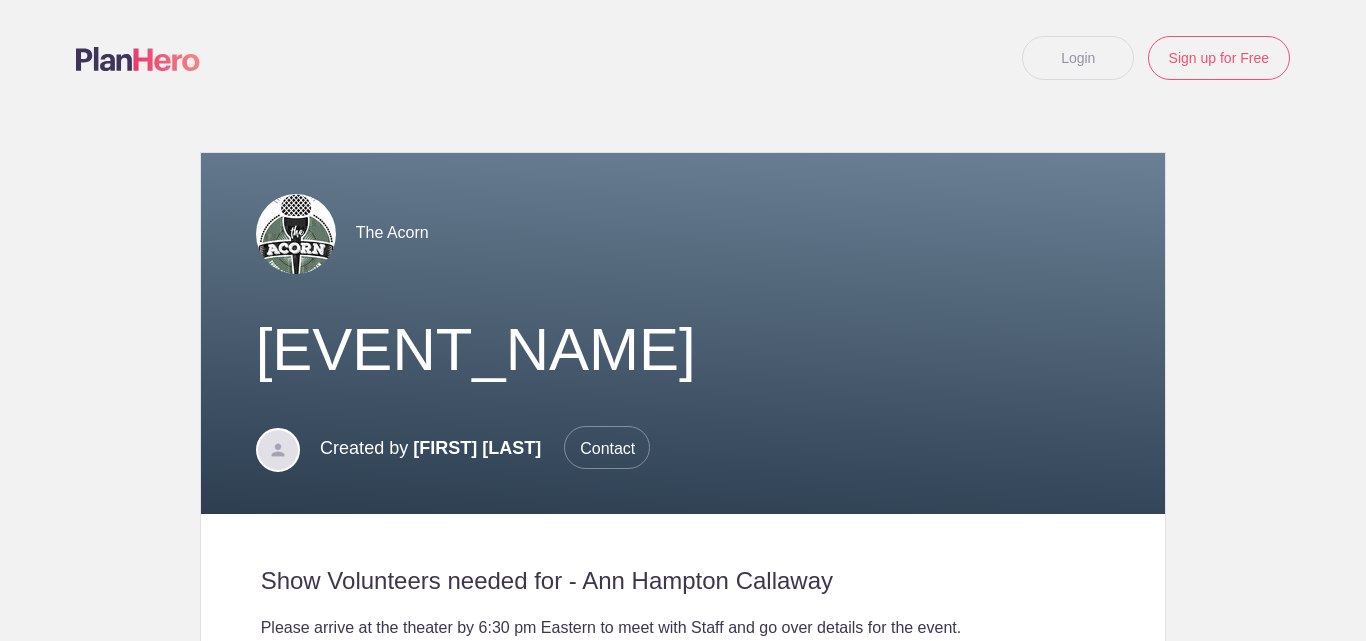 scroll, scrollTop: 0, scrollLeft: 0, axis: both 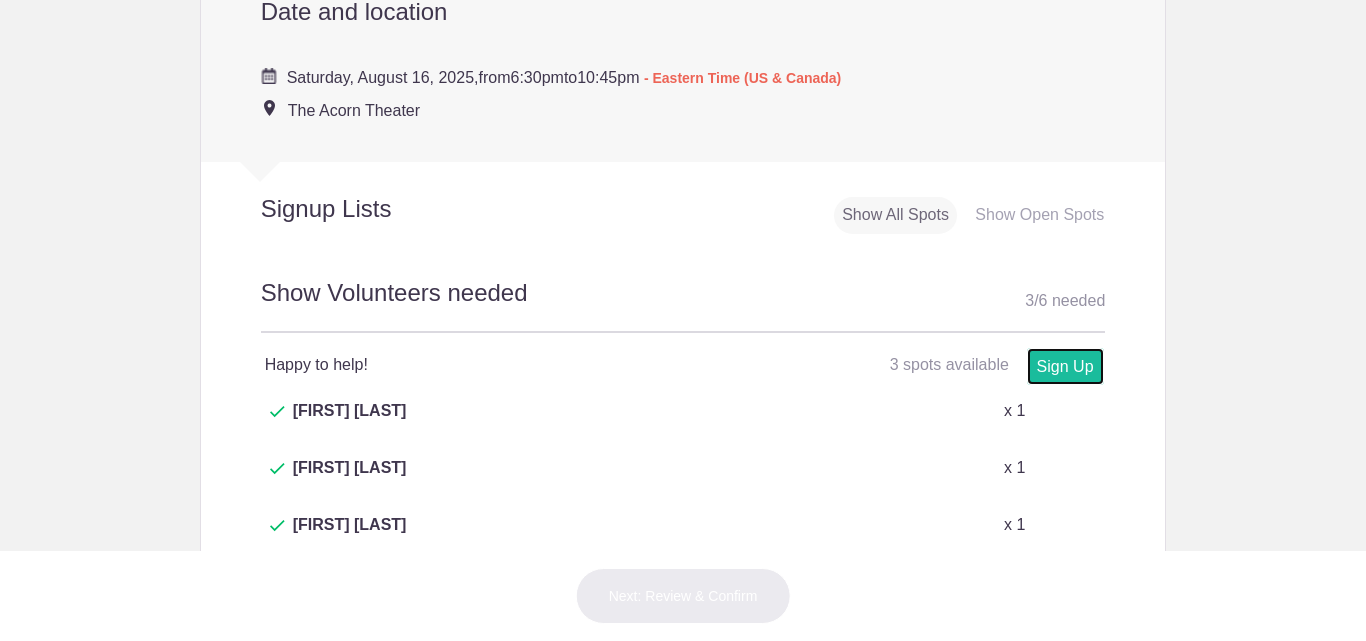 click on "Sign Up" at bounding box center [1065, 366] 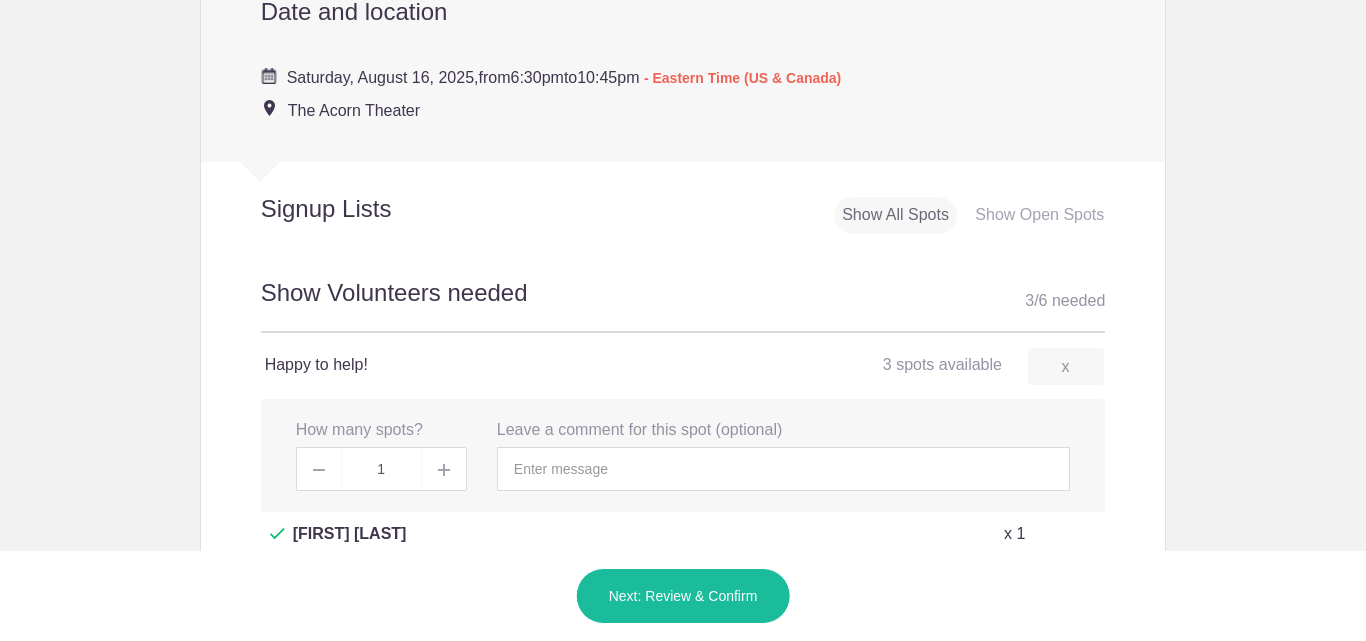 click on "Next: Review & Confirm" at bounding box center [683, 596] 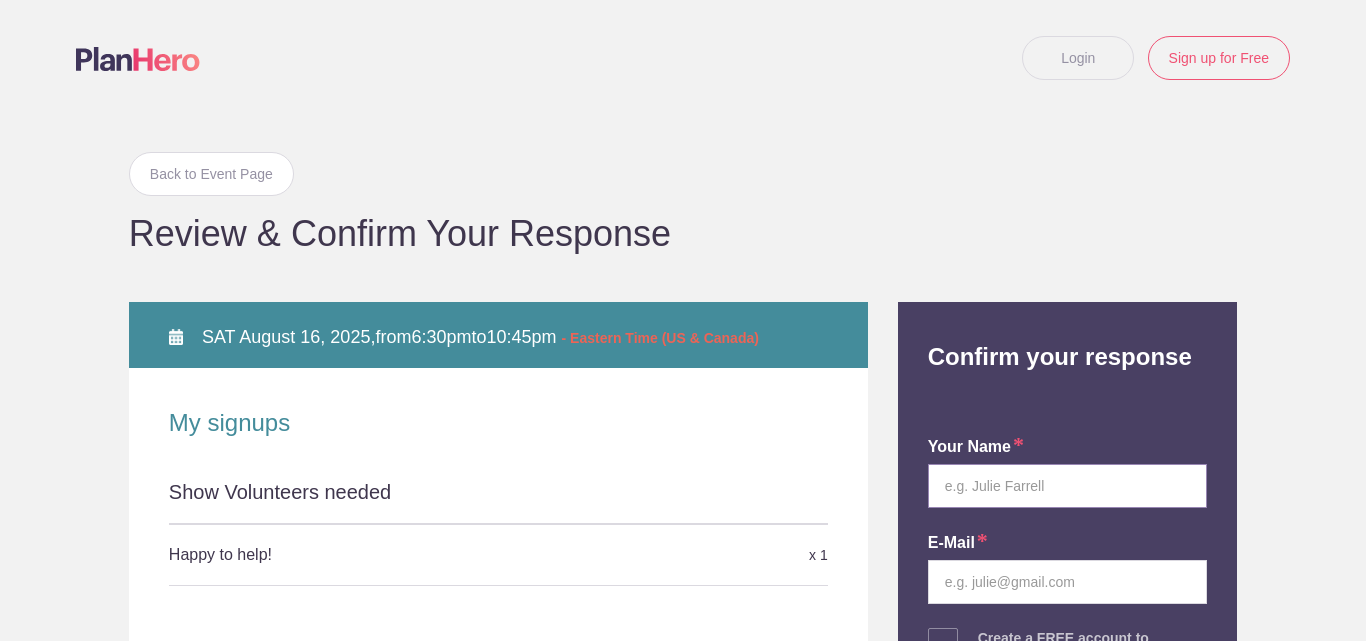 click at bounding box center (1067, 486) 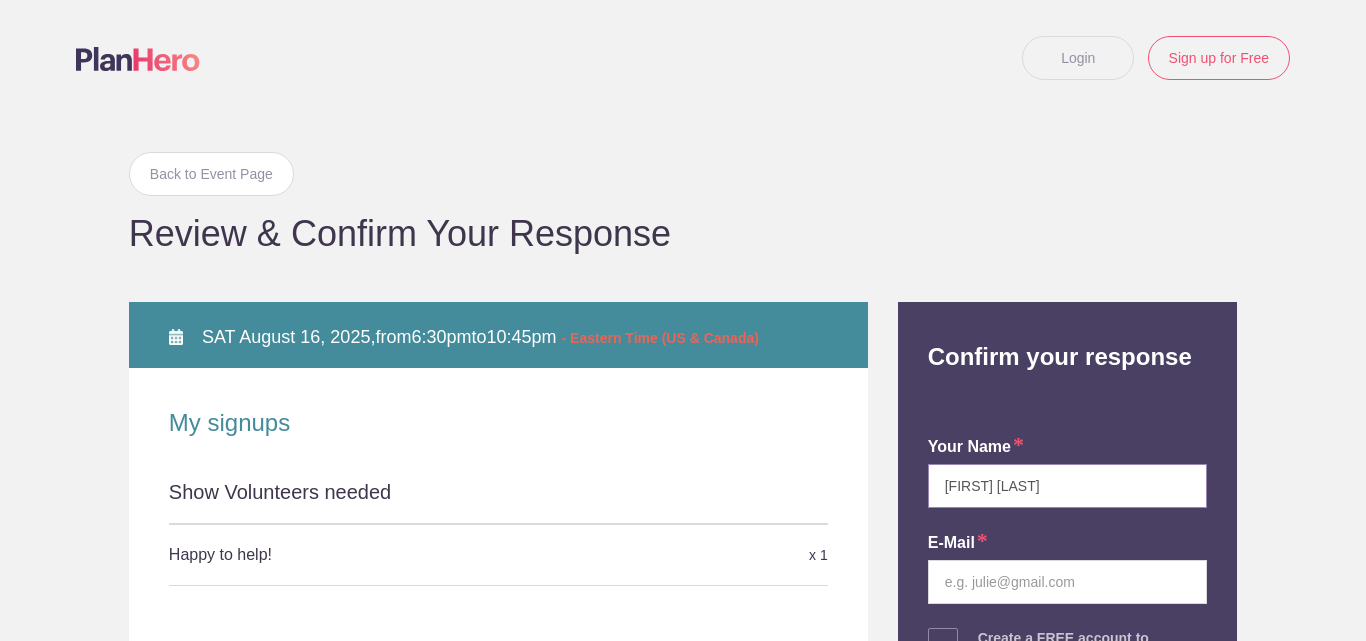 type on "[FIRST] [LAST]" 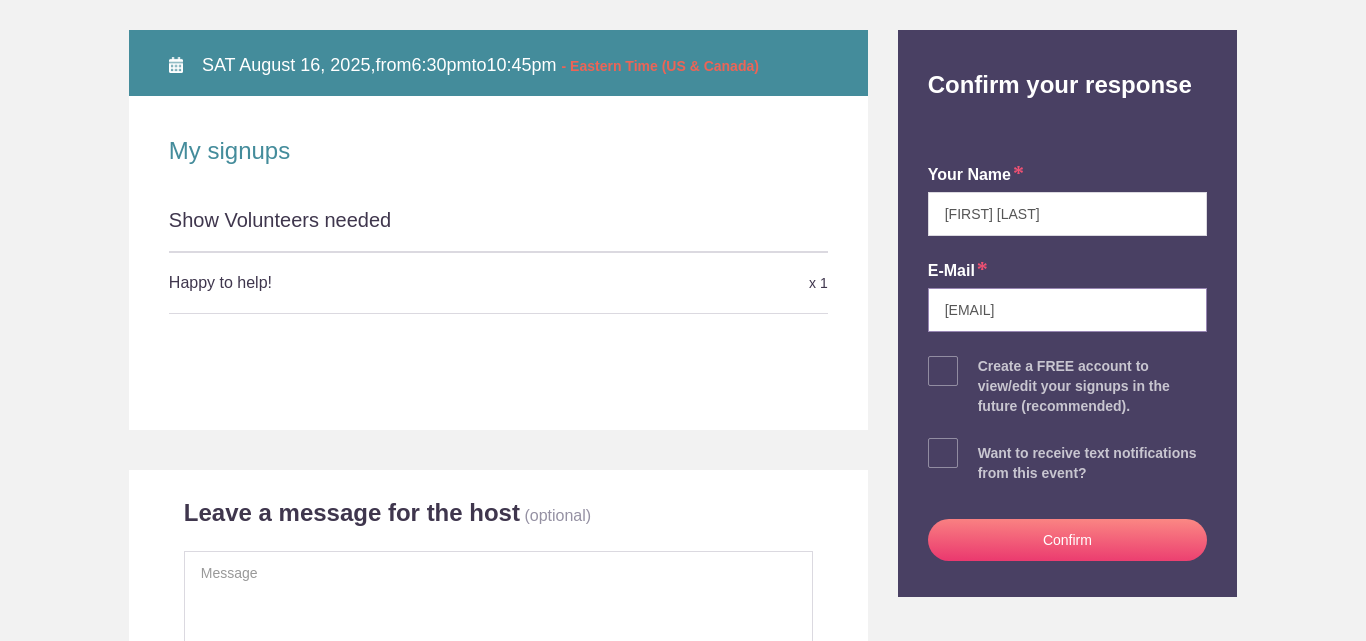 scroll, scrollTop: 311, scrollLeft: 0, axis: vertical 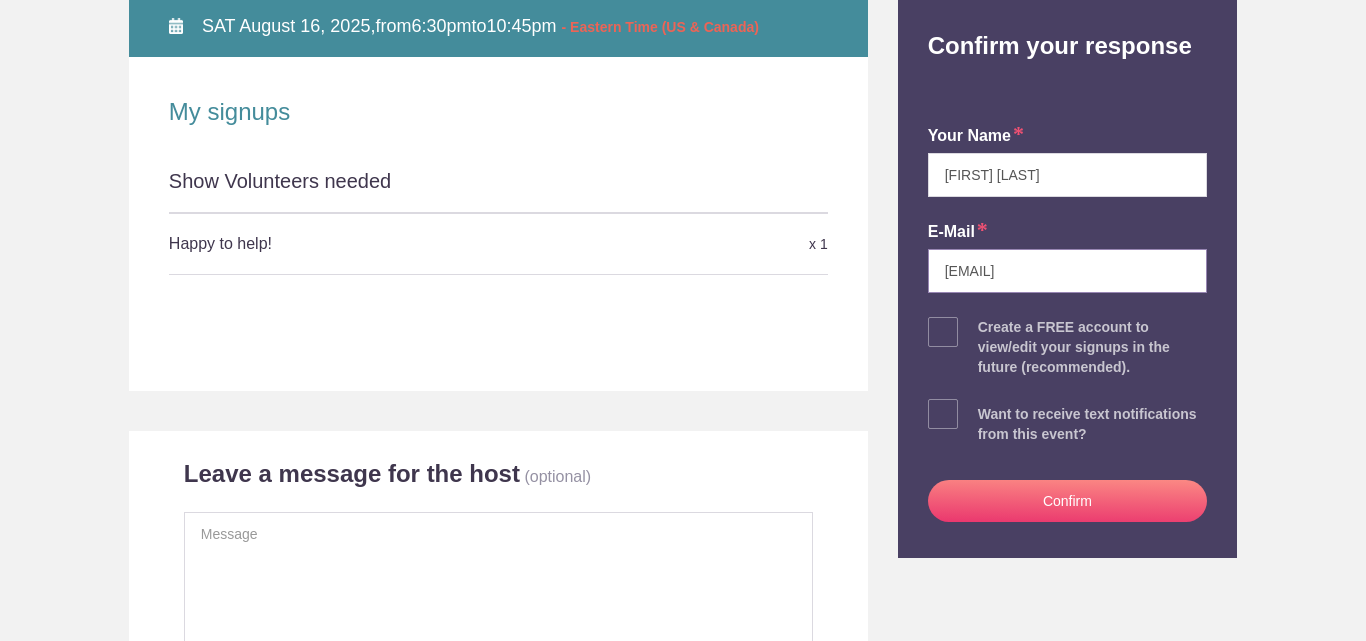 type on "[EMAIL]" 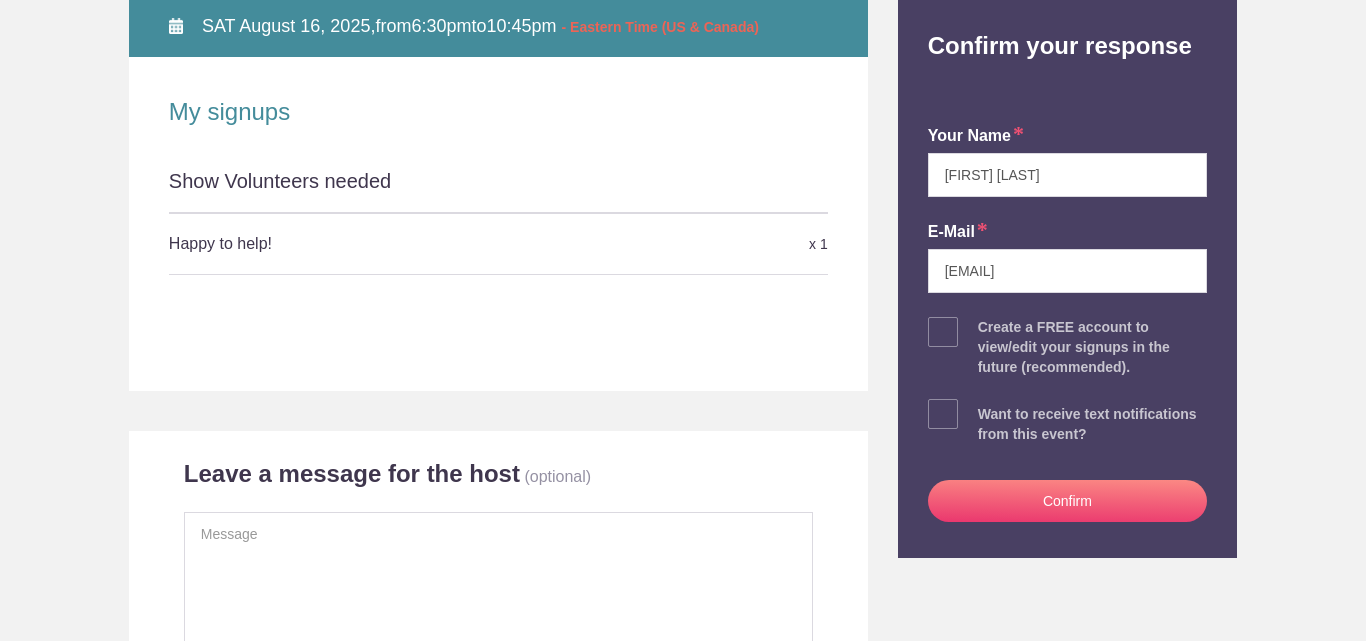 click on "Confirm" at bounding box center (1067, 501) 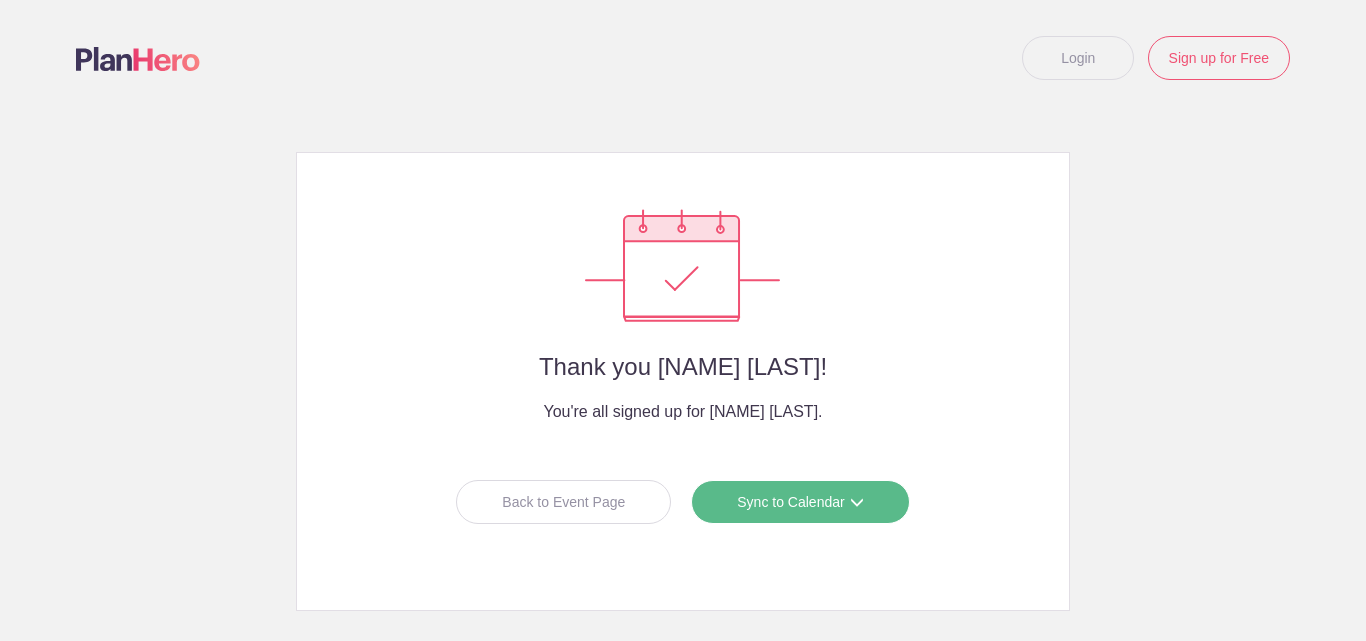 scroll, scrollTop: 0, scrollLeft: 0, axis: both 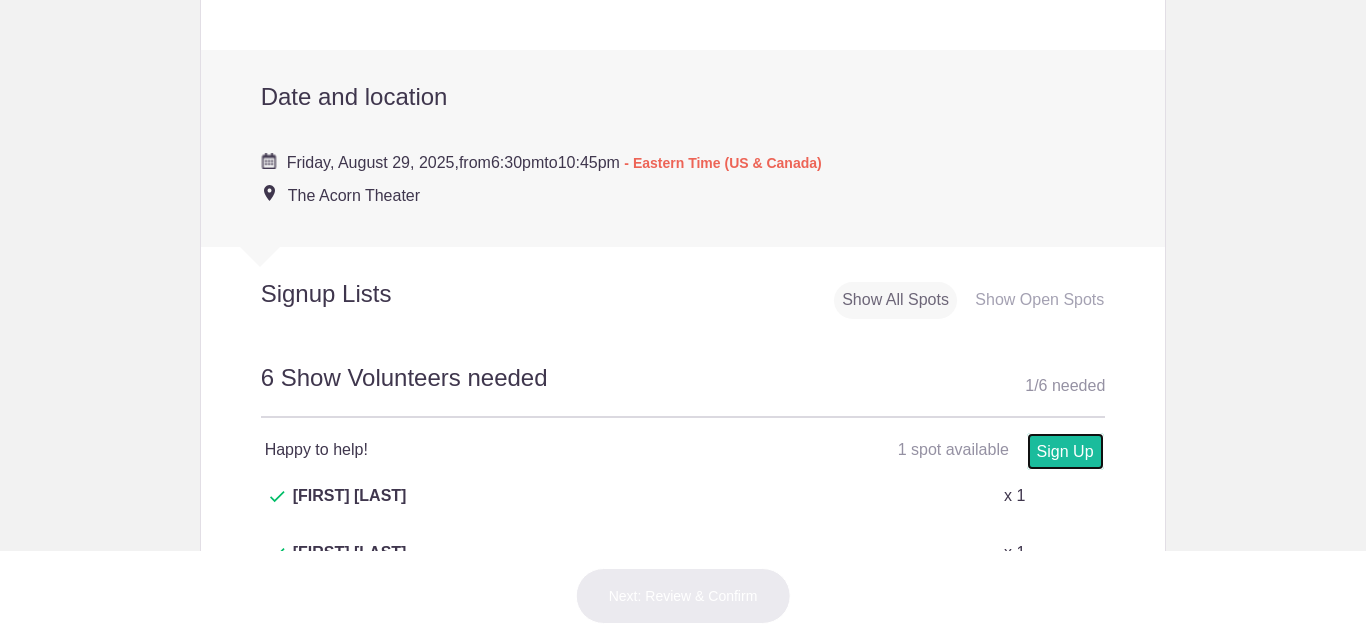 click on "Sign Up" at bounding box center (1065, 451) 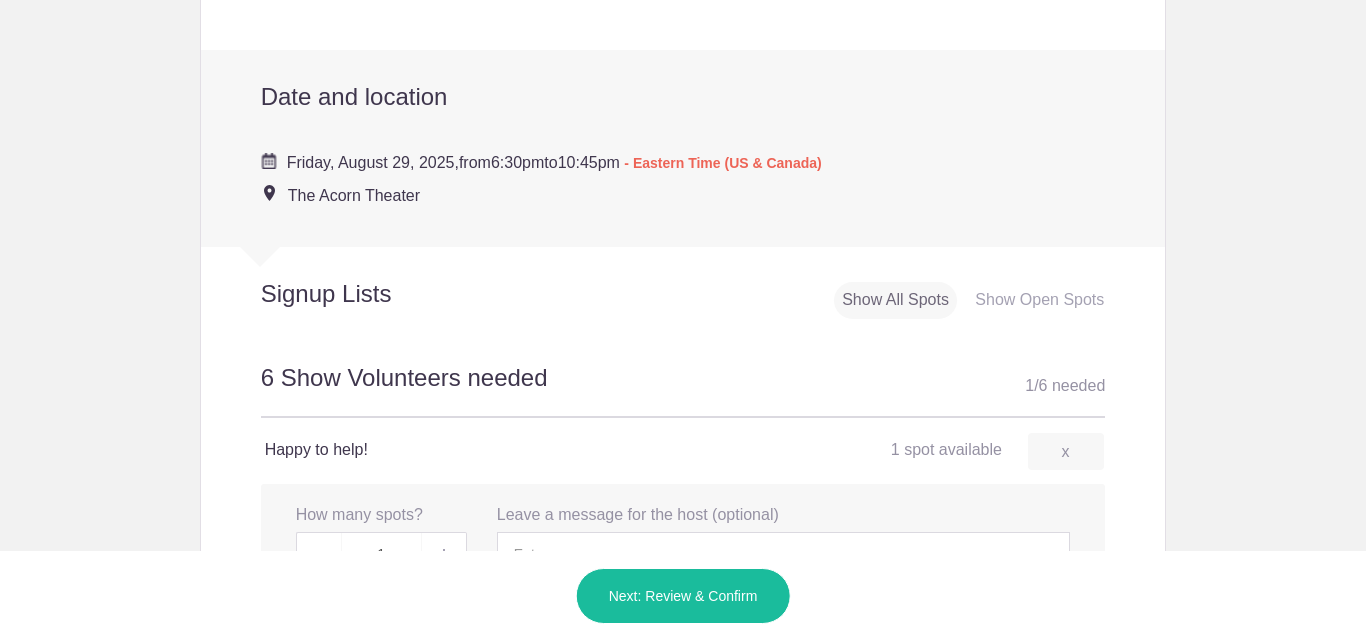 click on "Next: Review & Confirm" at bounding box center [683, 596] 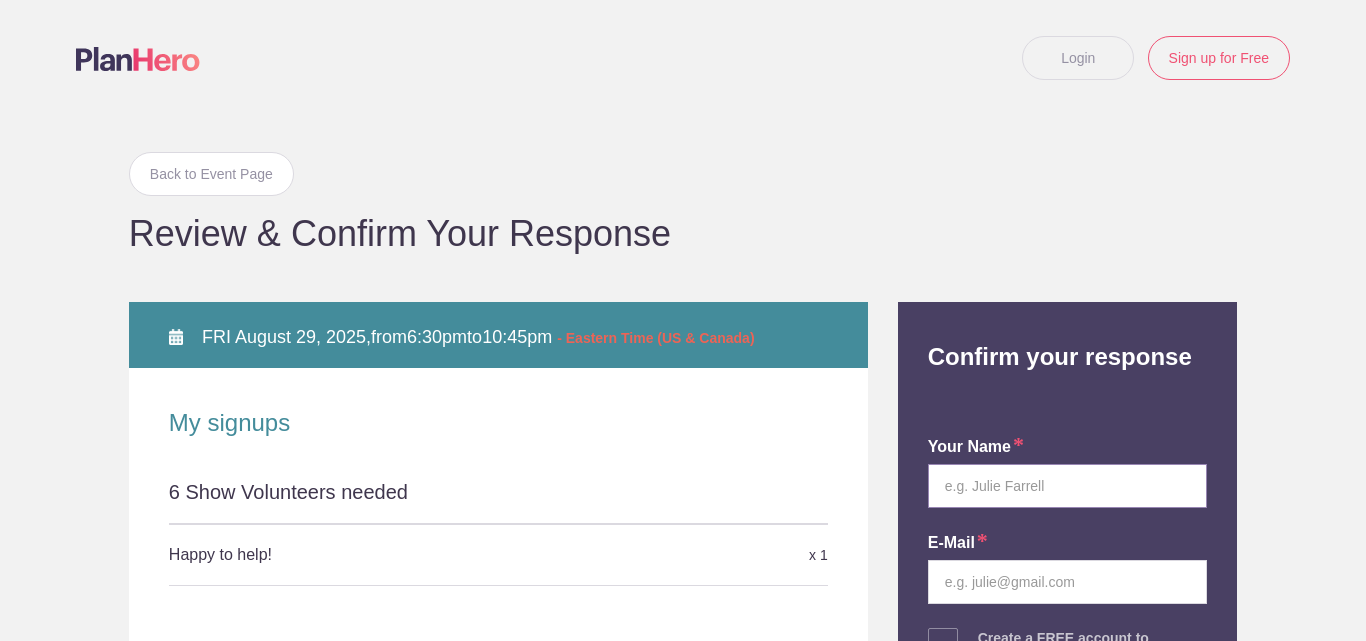 click at bounding box center (1067, 486) 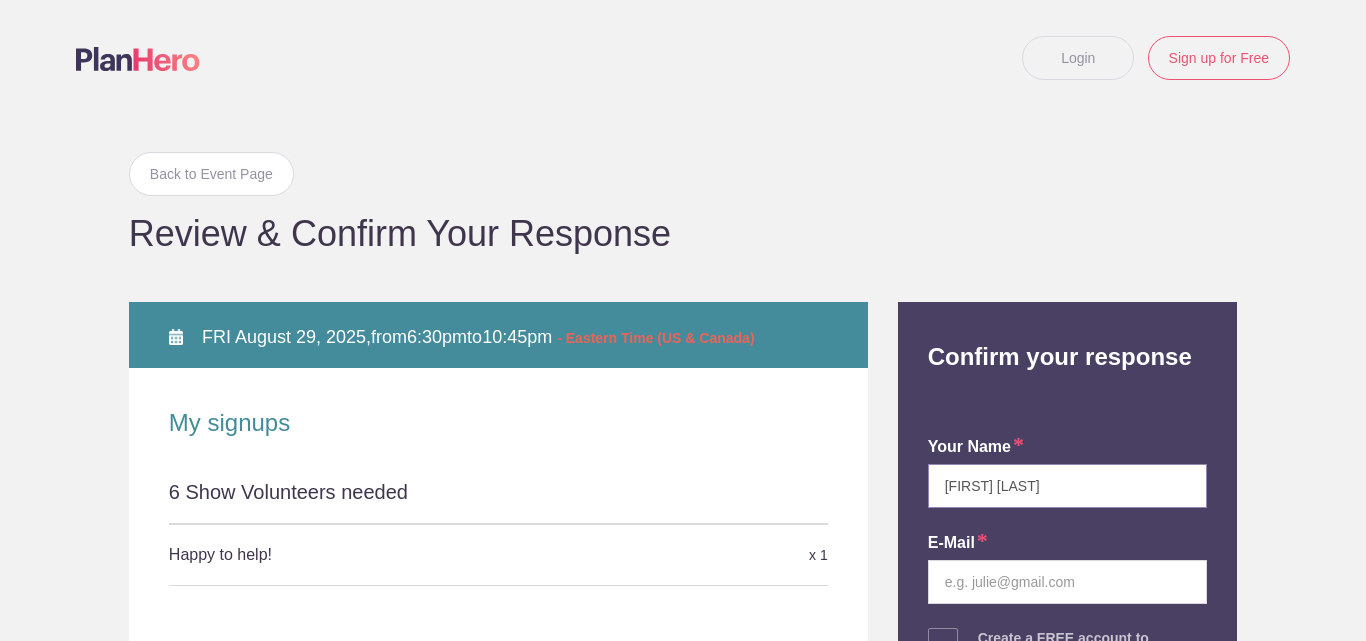 type on "[FIRST] [LAST]" 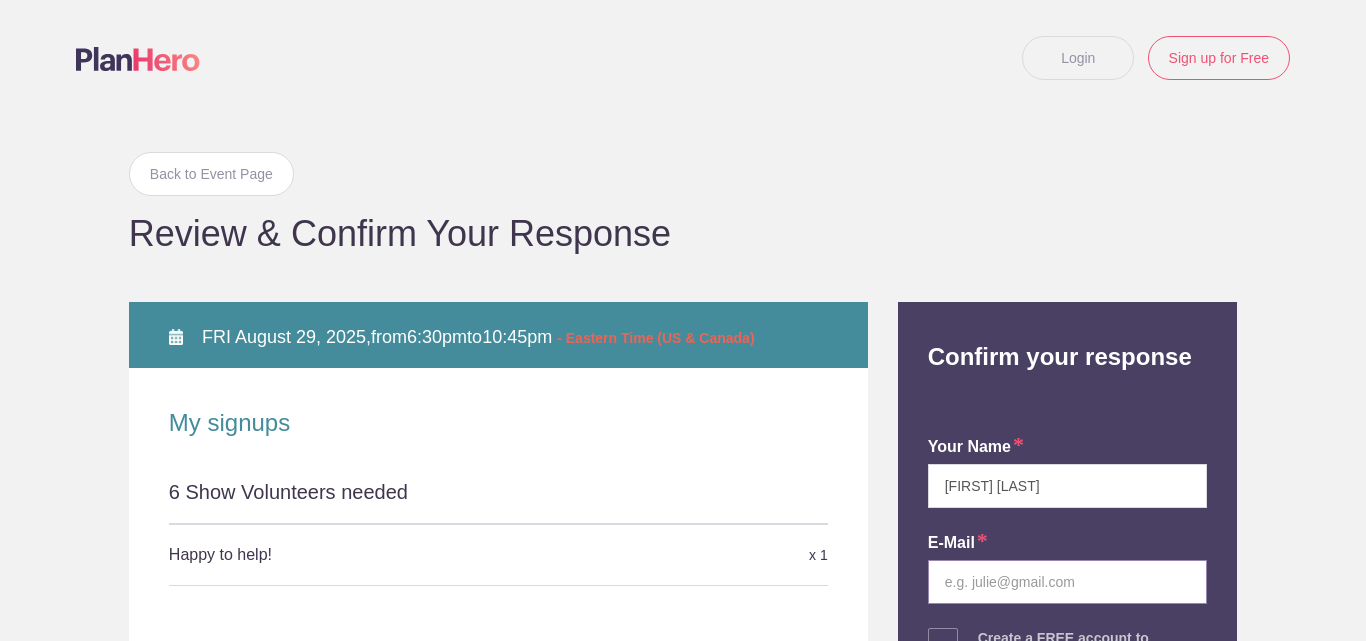 click at bounding box center [1067, 582] 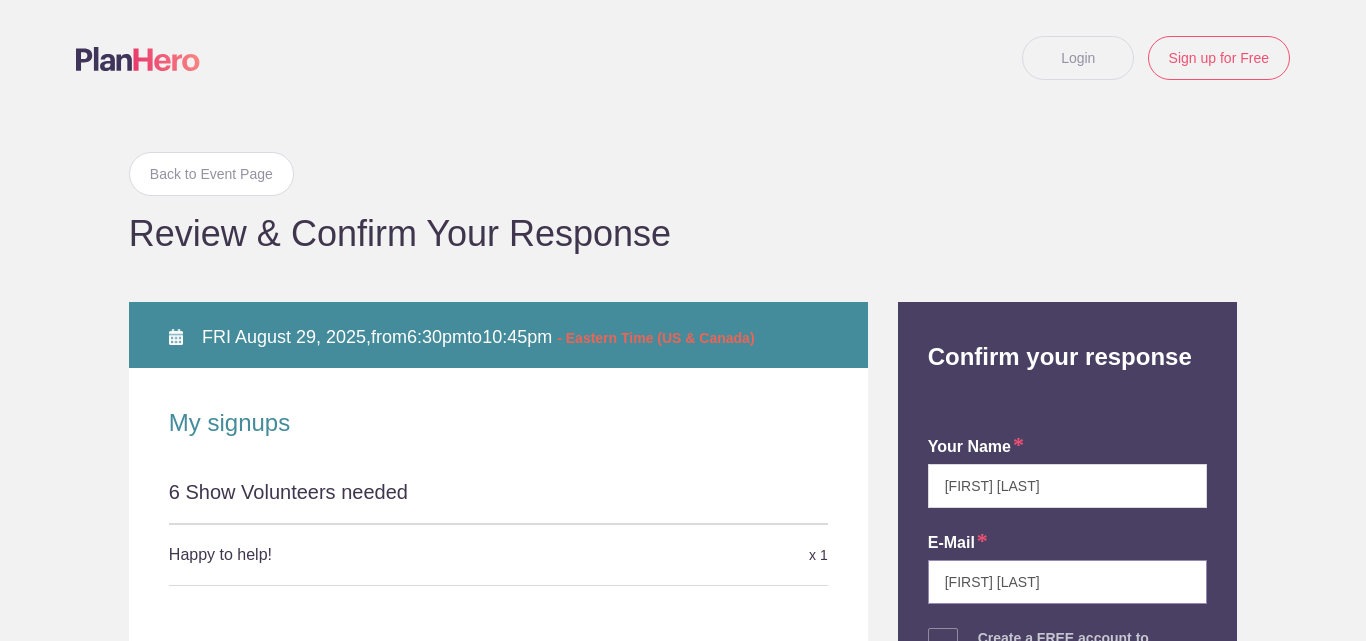 type on "[EMAIL]" 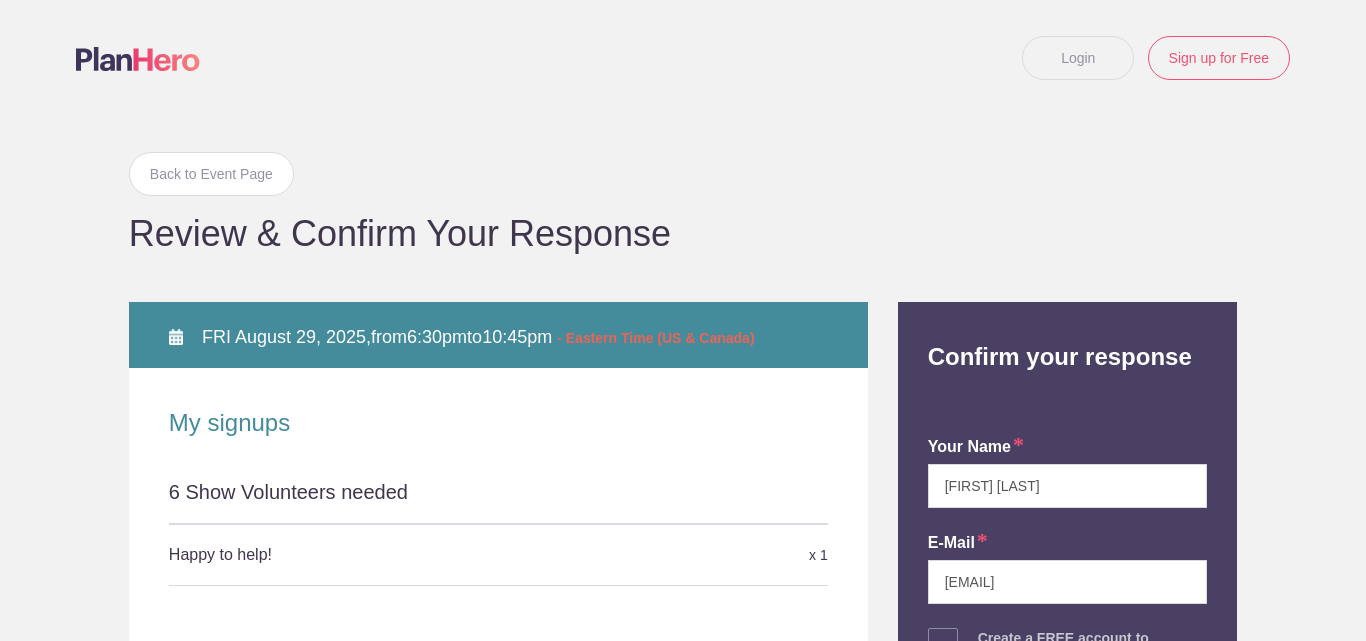 drag, startPoint x: 1353, startPoint y: 231, endPoint x: 1309, endPoint y: 584, distance: 355.73163 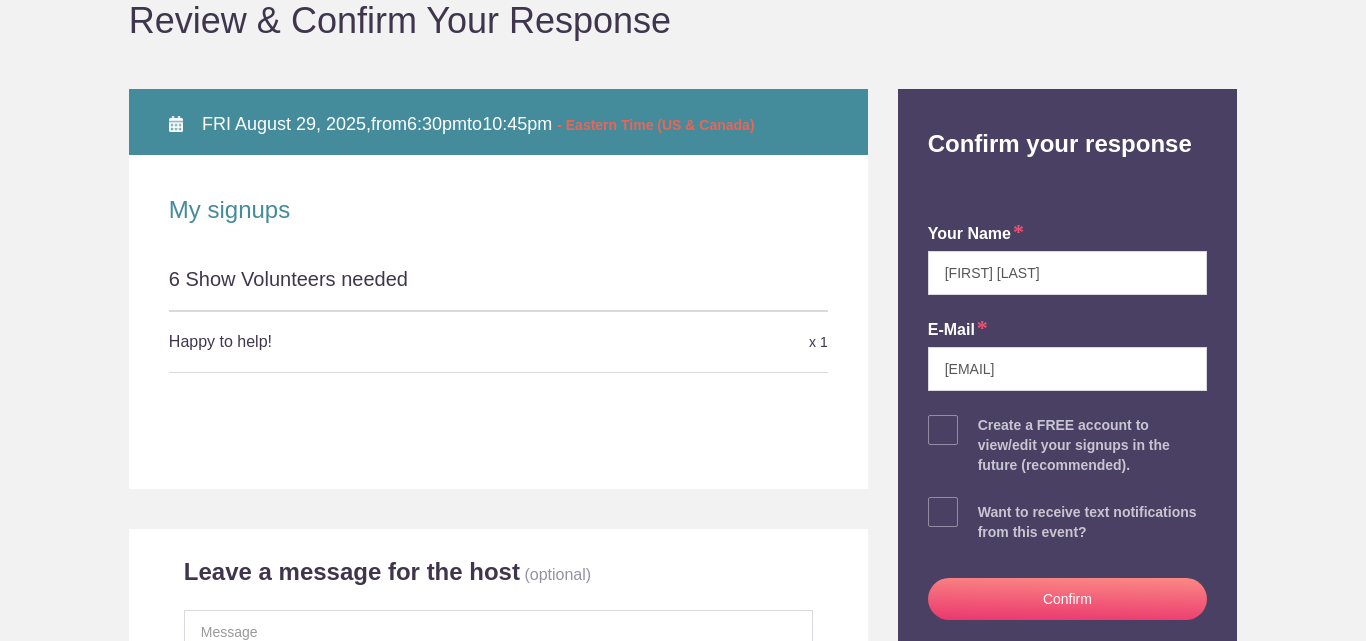 scroll, scrollTop: 333, scrollLeft: 0, axis: vertical 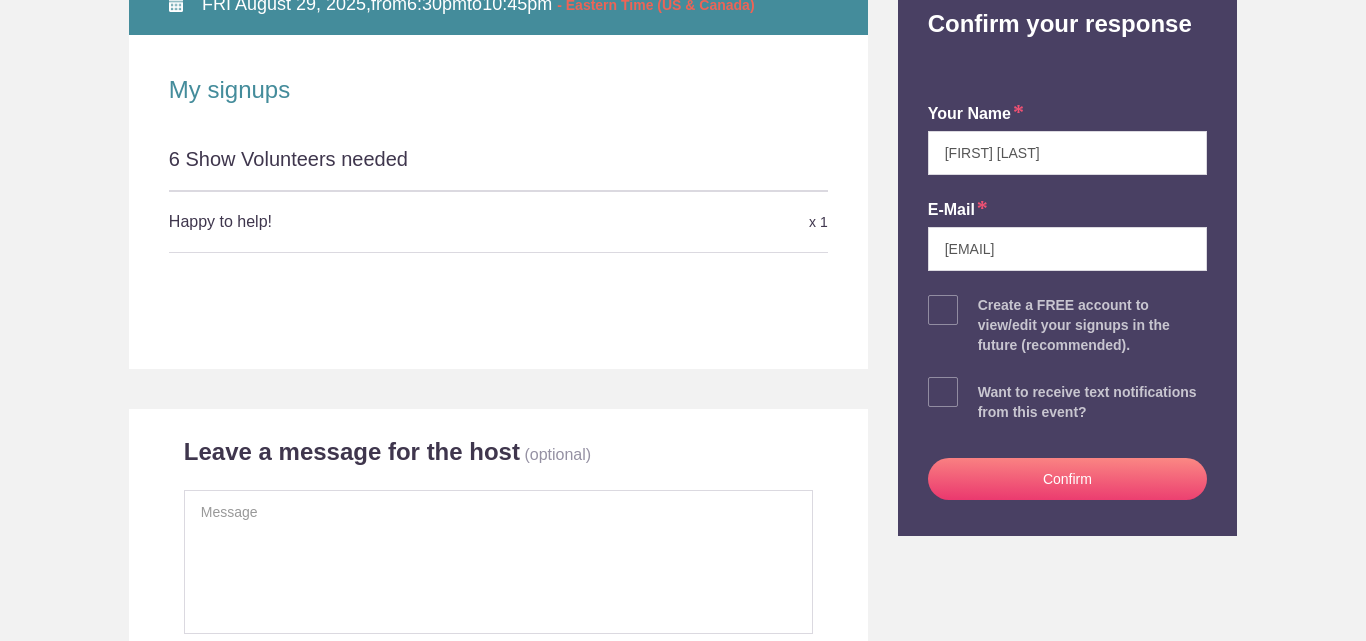 click on "Confirm" at bounding box center [1067, 479] 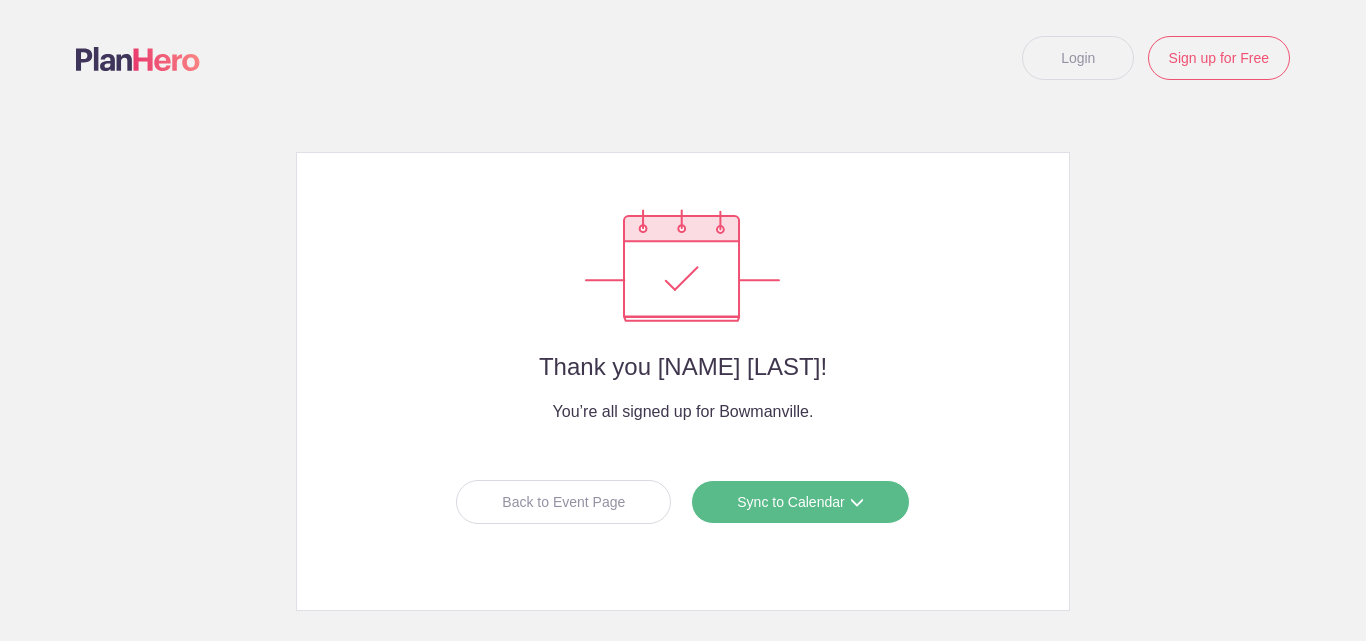 scroll, scrollTop: 0, scrollLeft: 0, axis: both 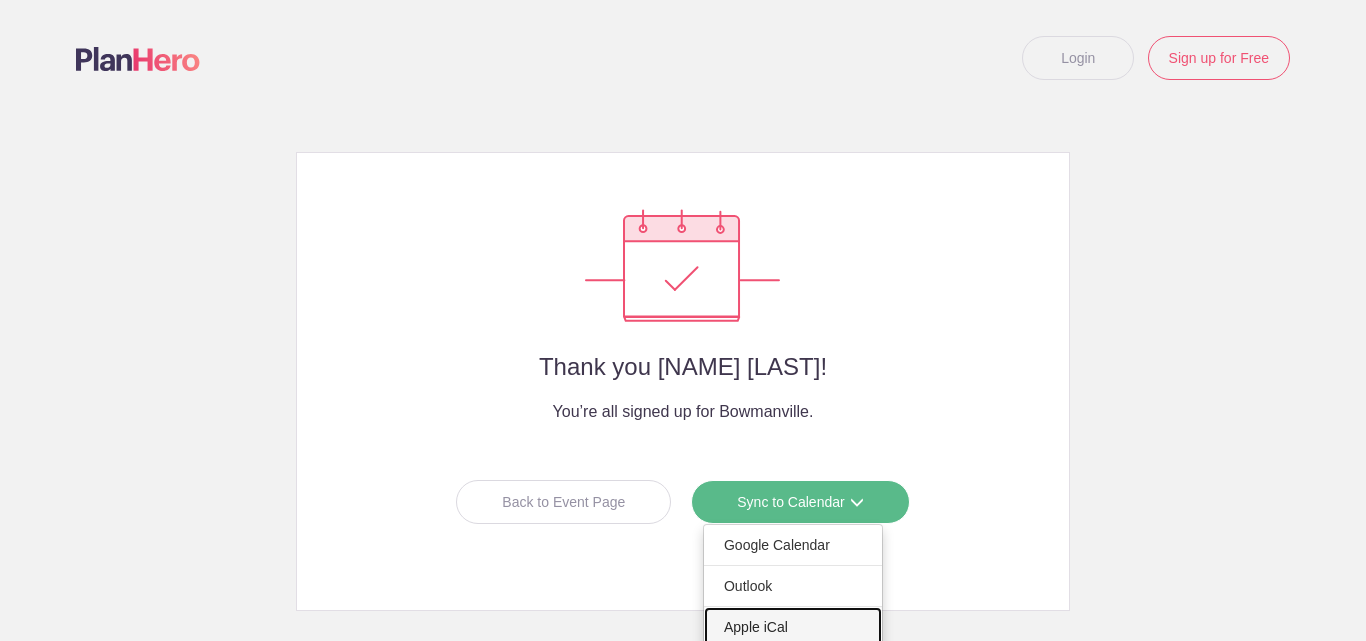 click on "Apple iCal" at bounding box center [793, 586] 